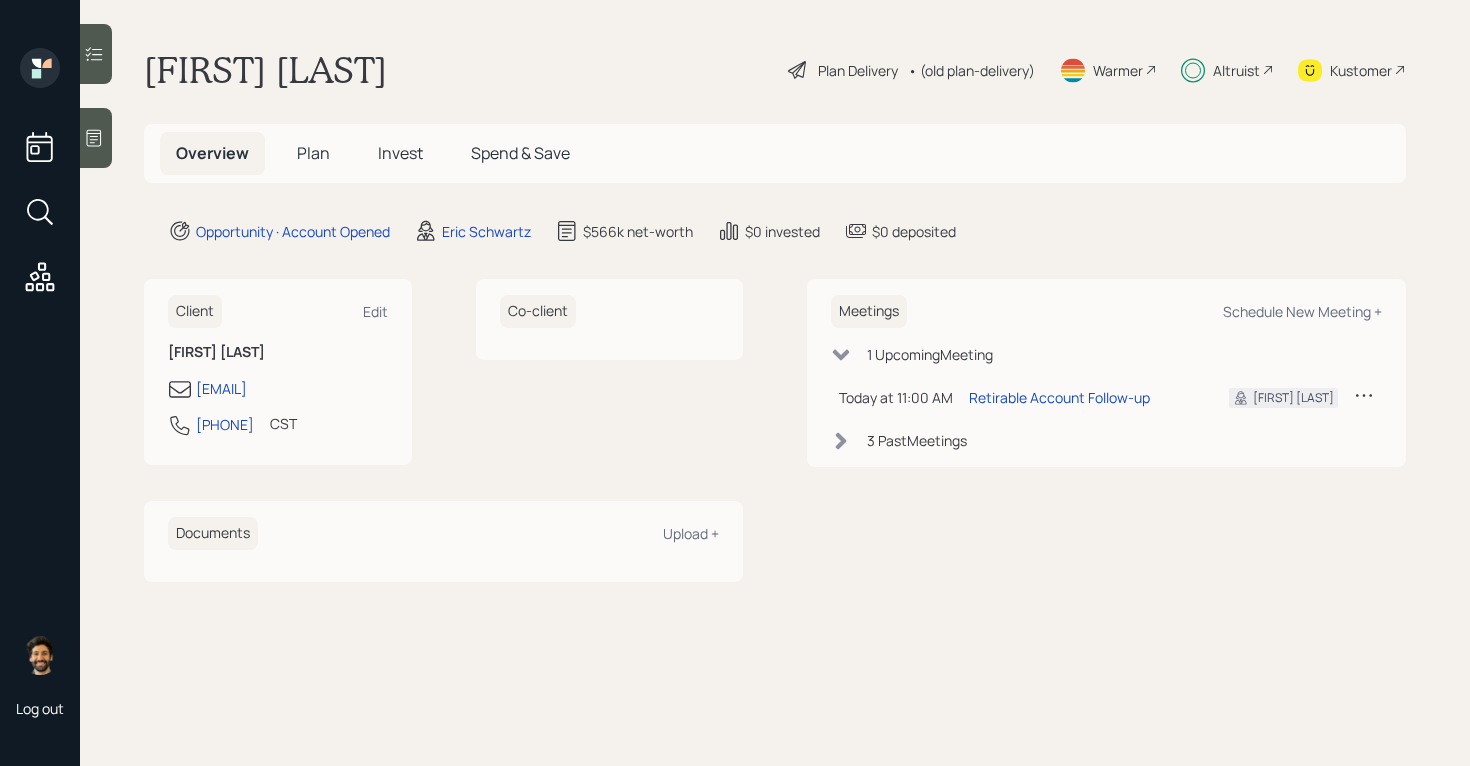 scroll, scrollTop: 0, scrollLeft: 0, axis: both 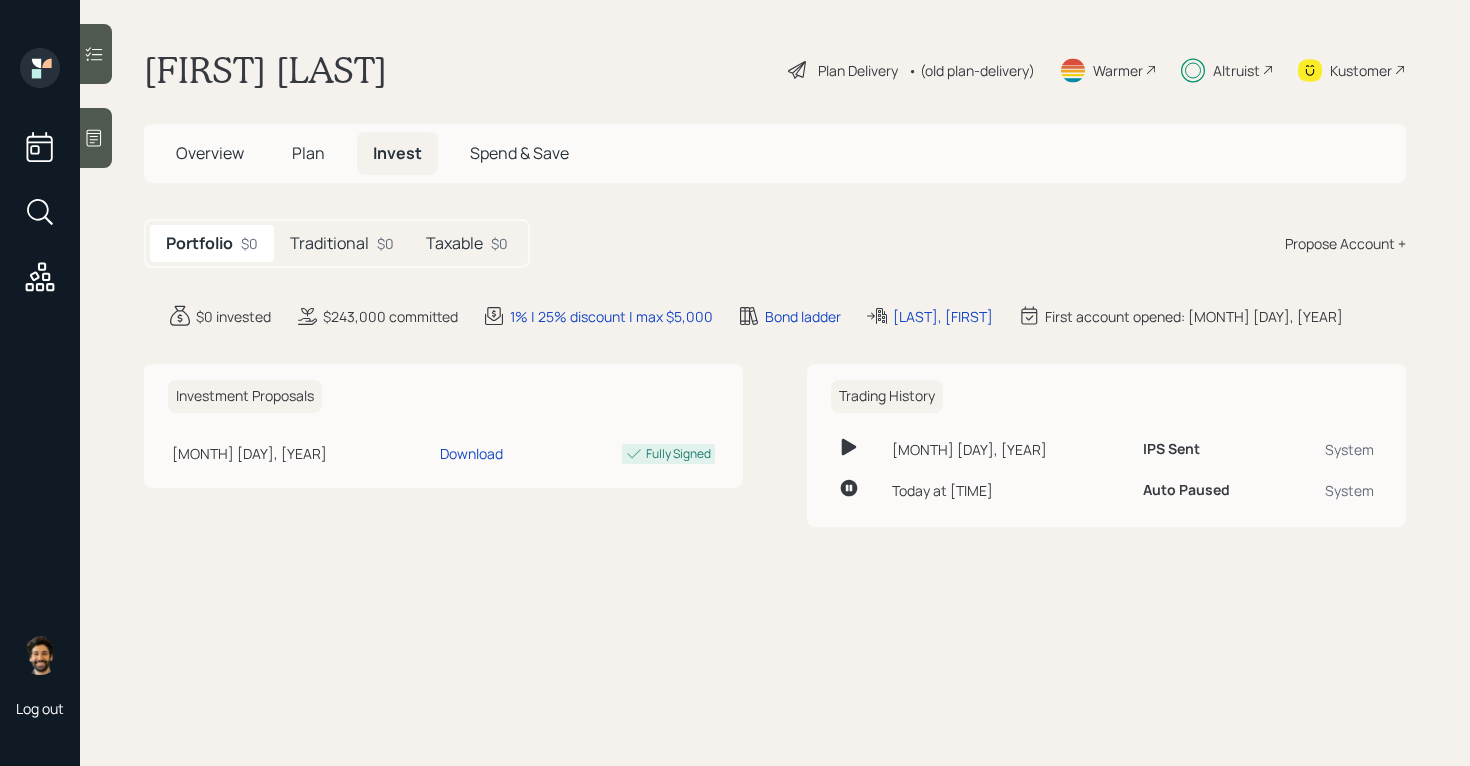 click on "Traditional" at bounding box center (329, 243) 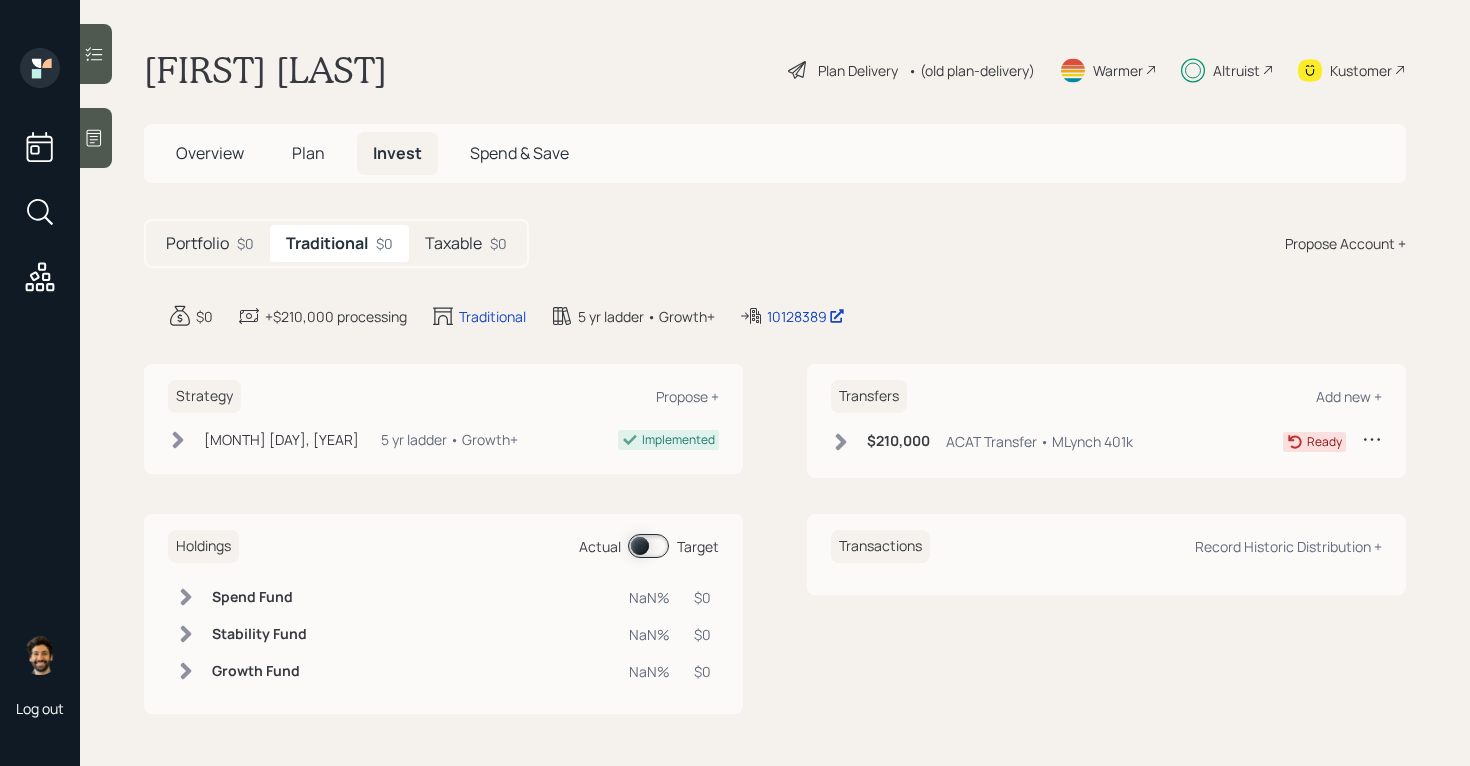 click 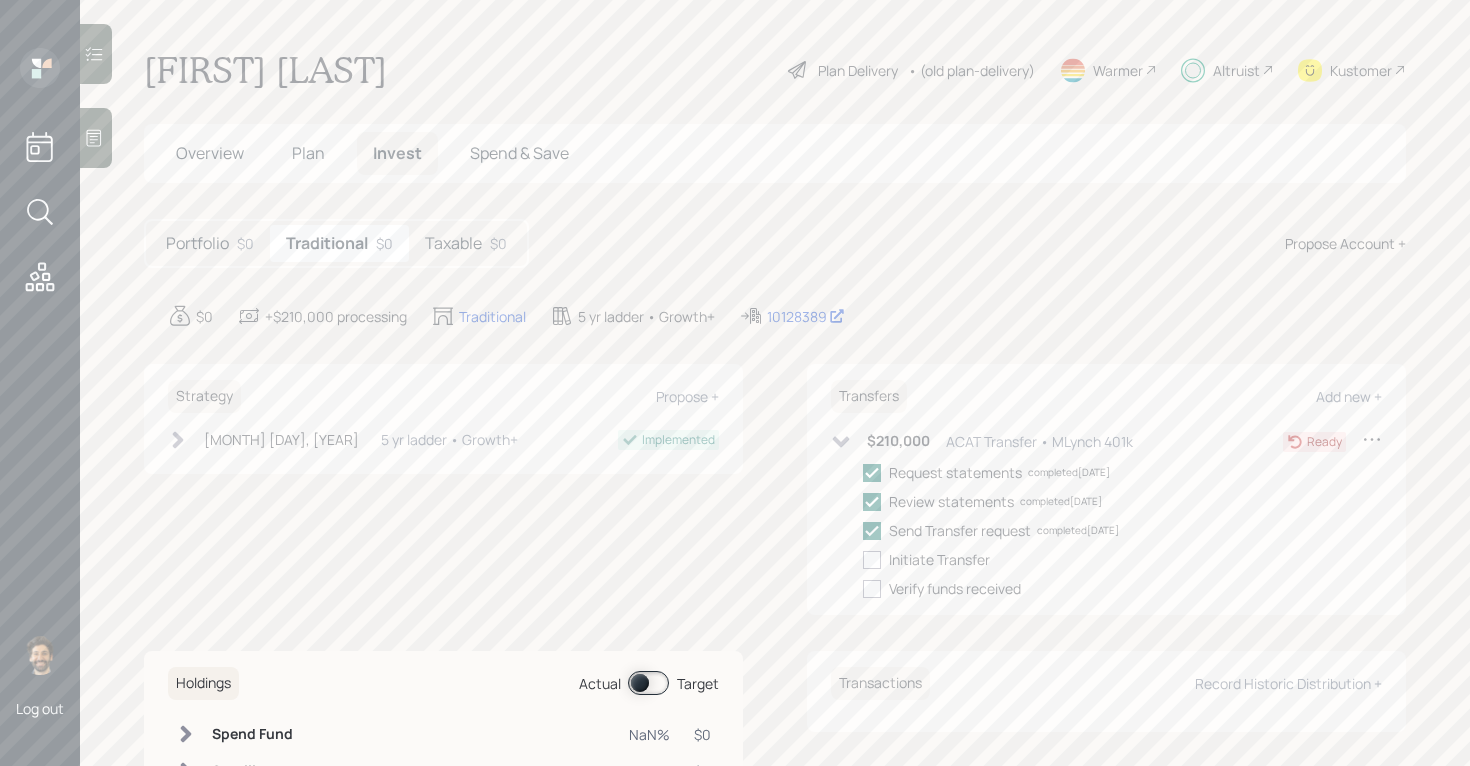 click on "Taxable" at bounding box center [453, 243] 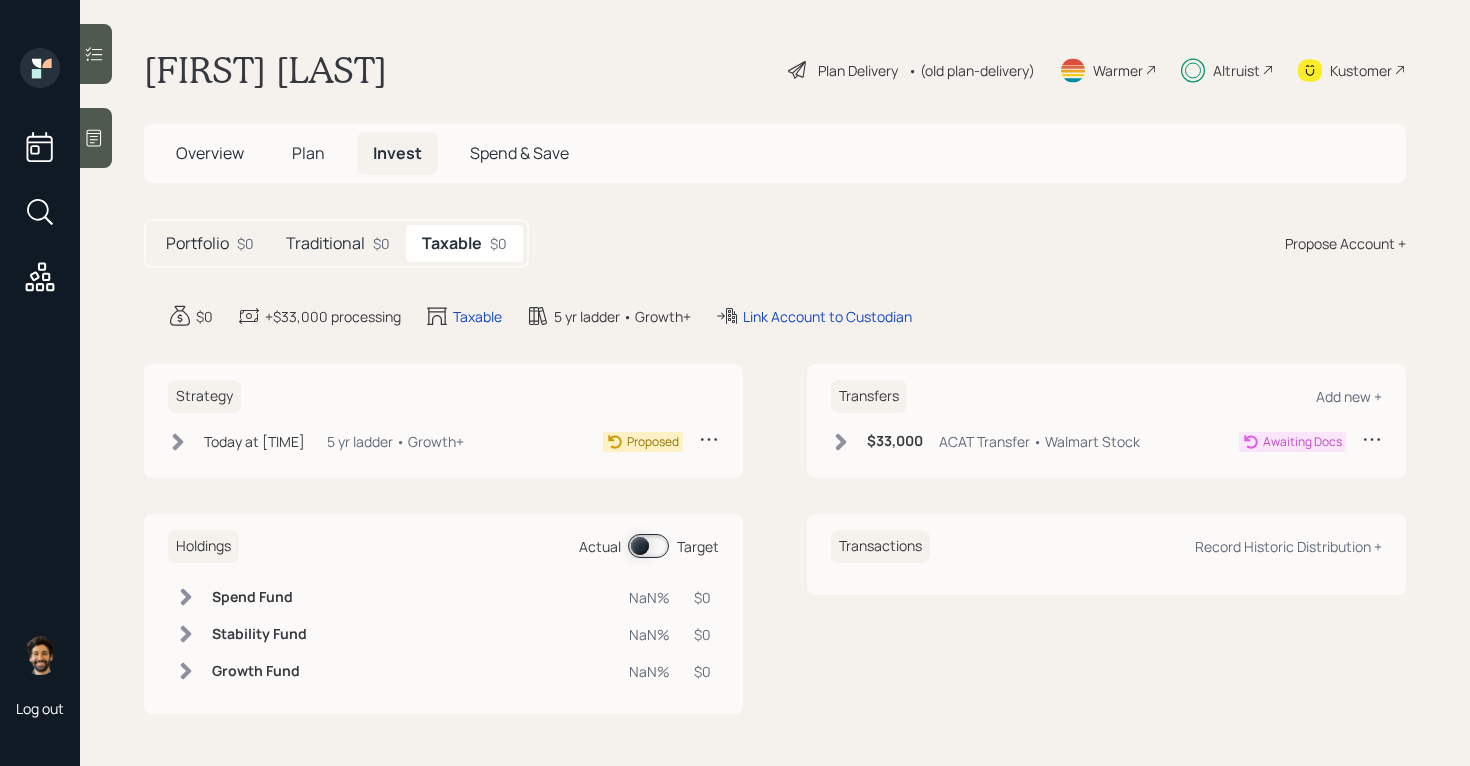 click 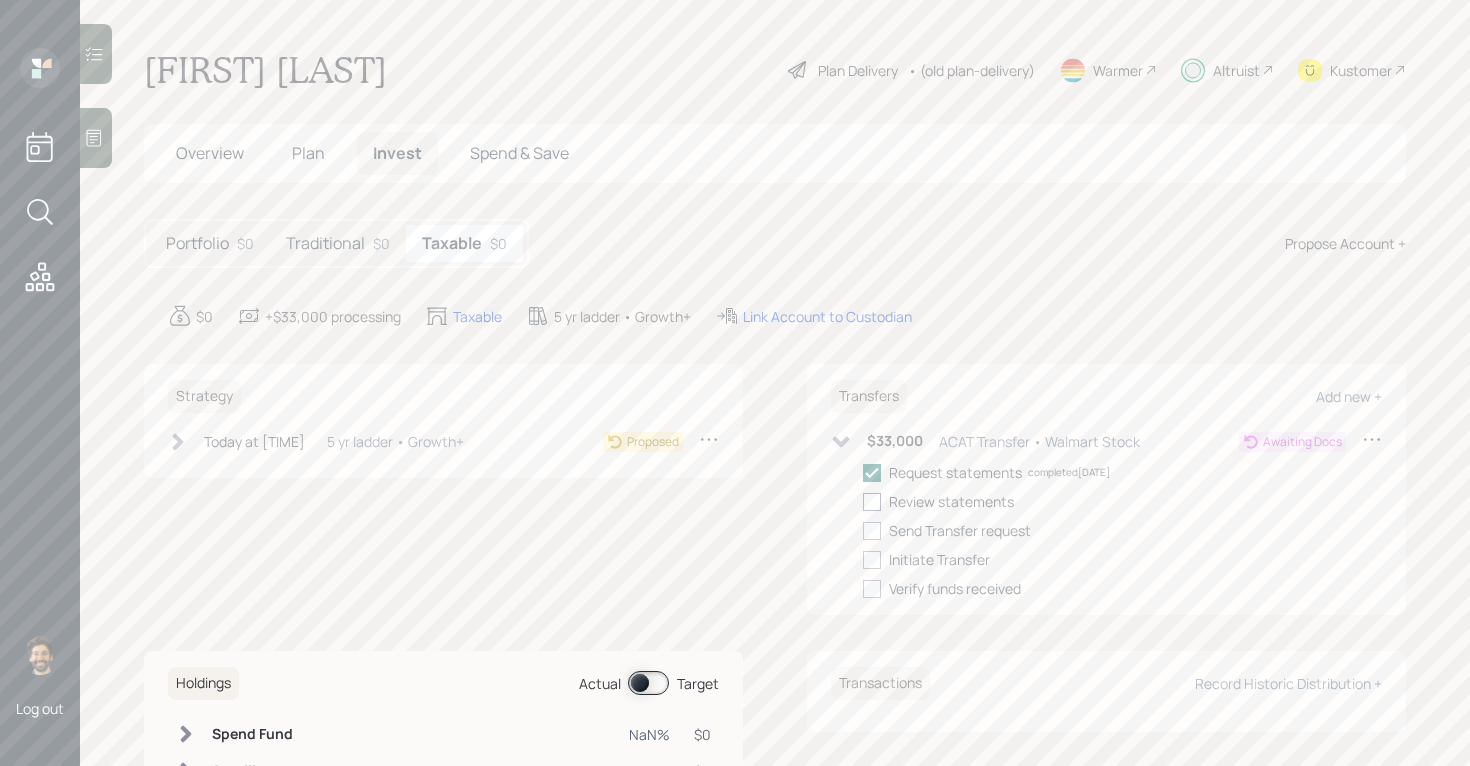 click at bounding box center (872, 502) 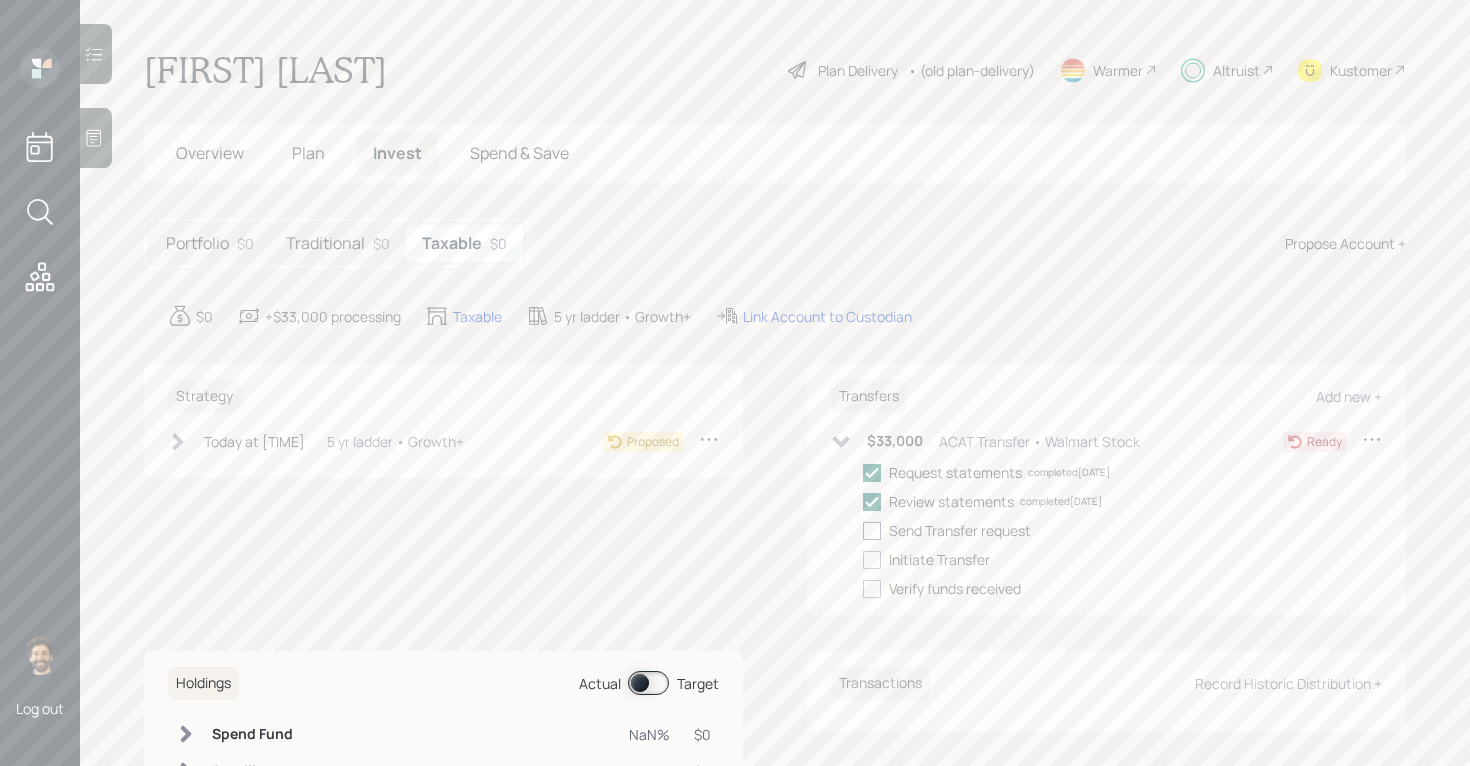 click at bounding box center (872, 531) 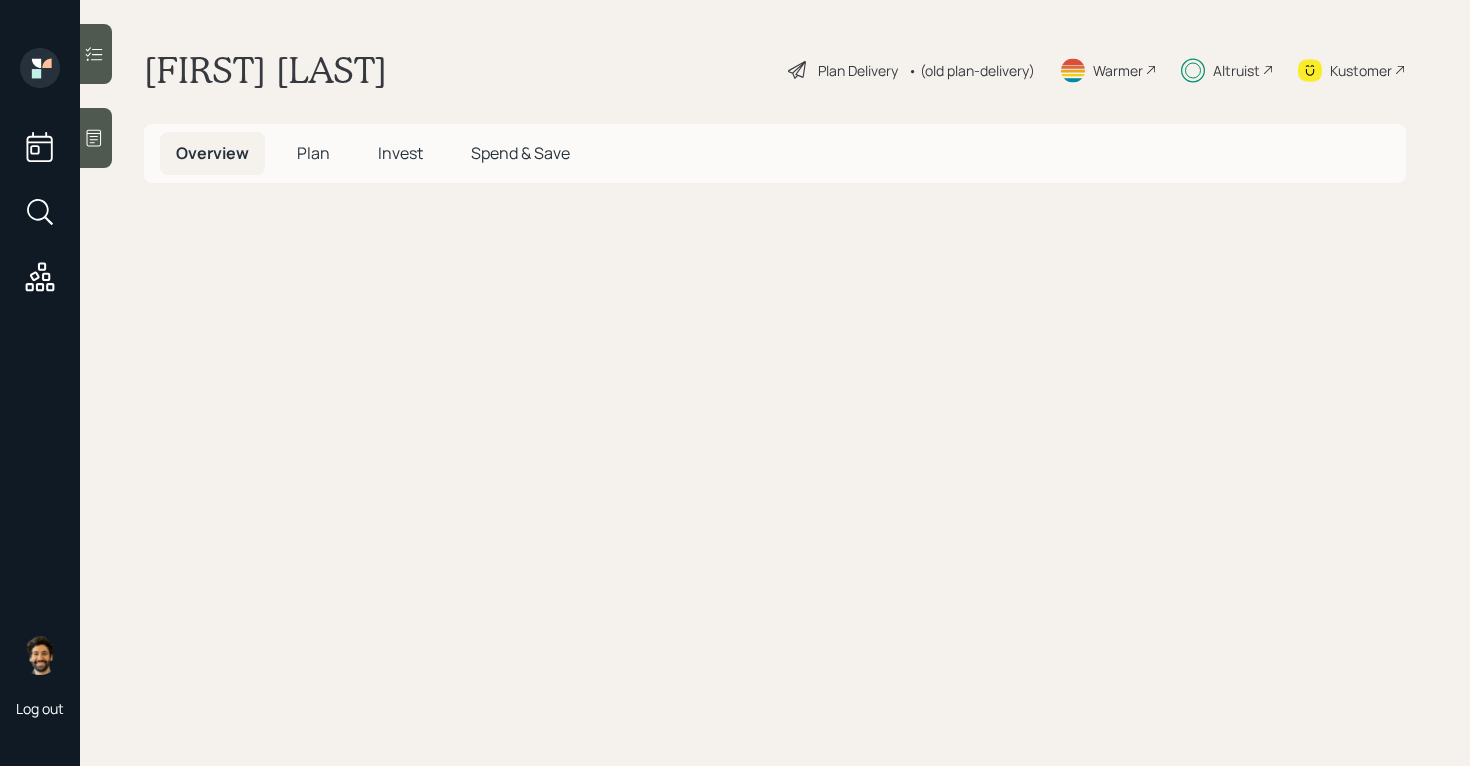 scroll, scrollTop: 0, scrollLeft: 0, axis: both 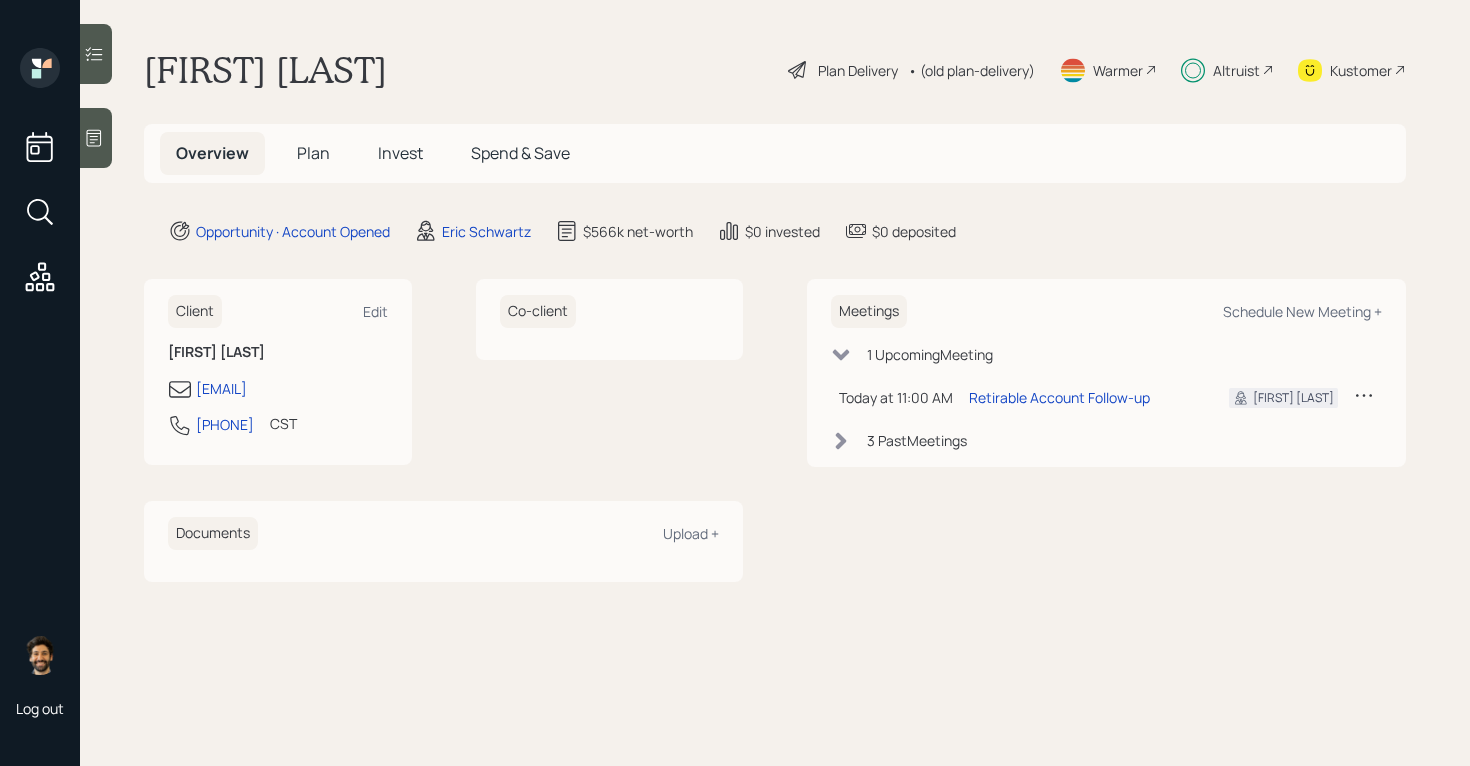 click on "Invest" at bounding box center (400, 153) 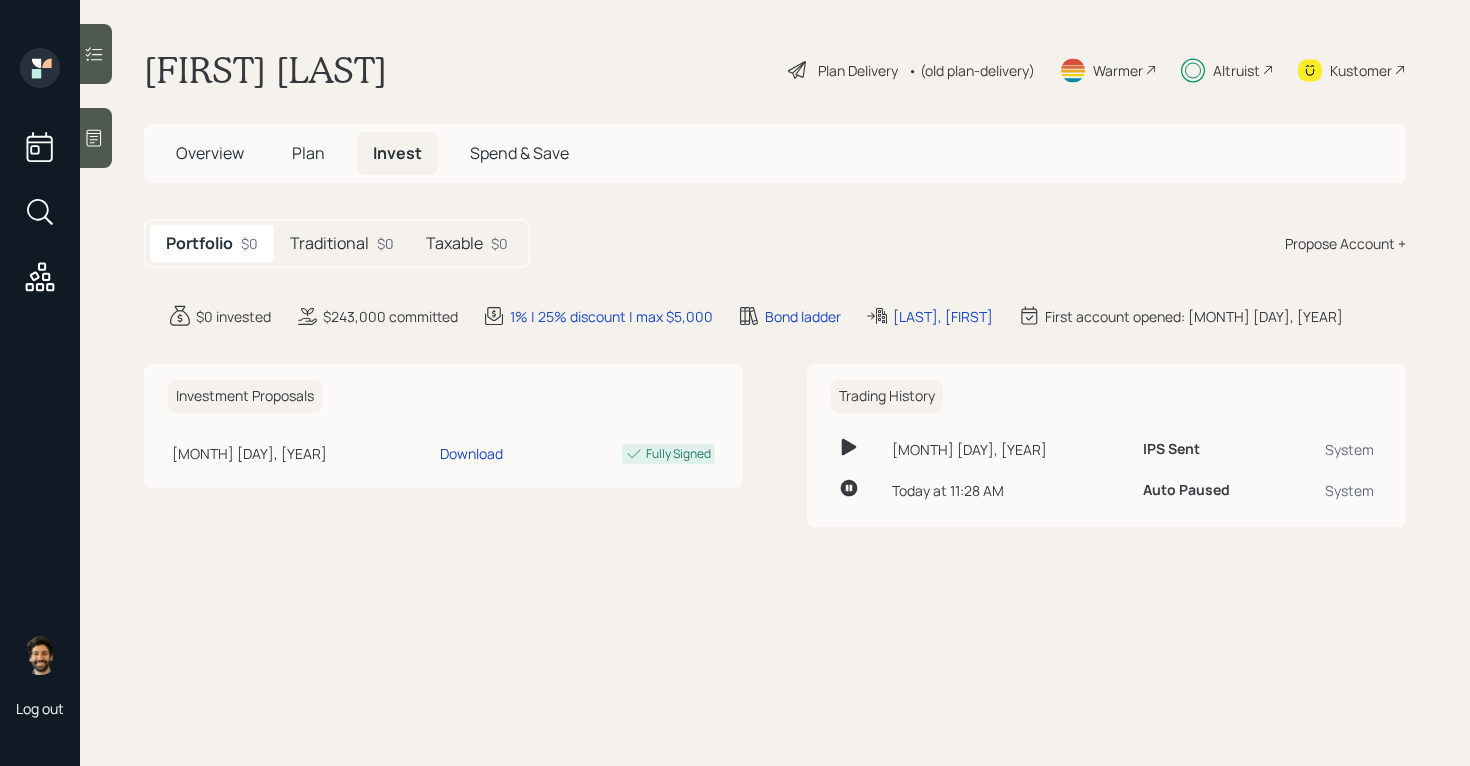 click on "$0" at bounding box center (385, 243) 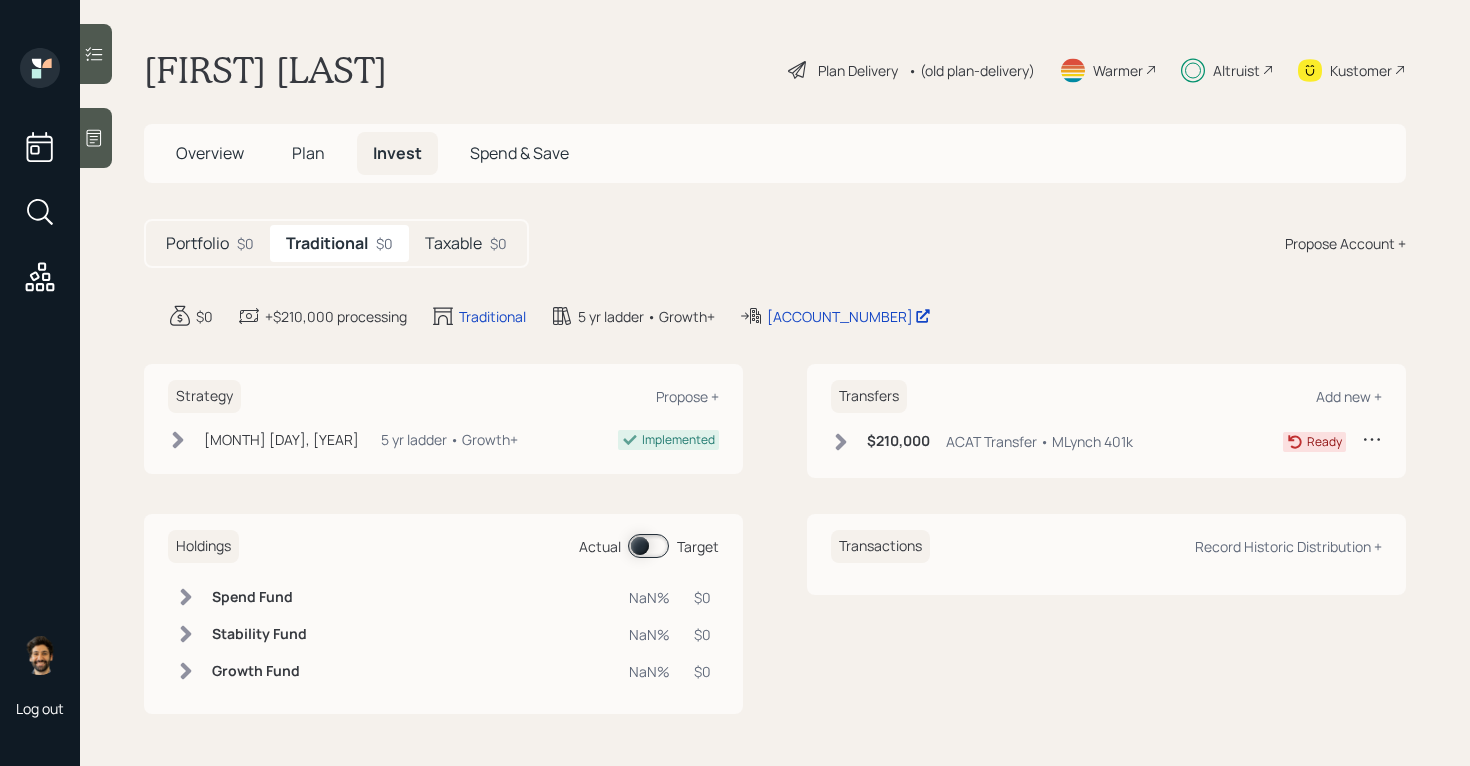 click 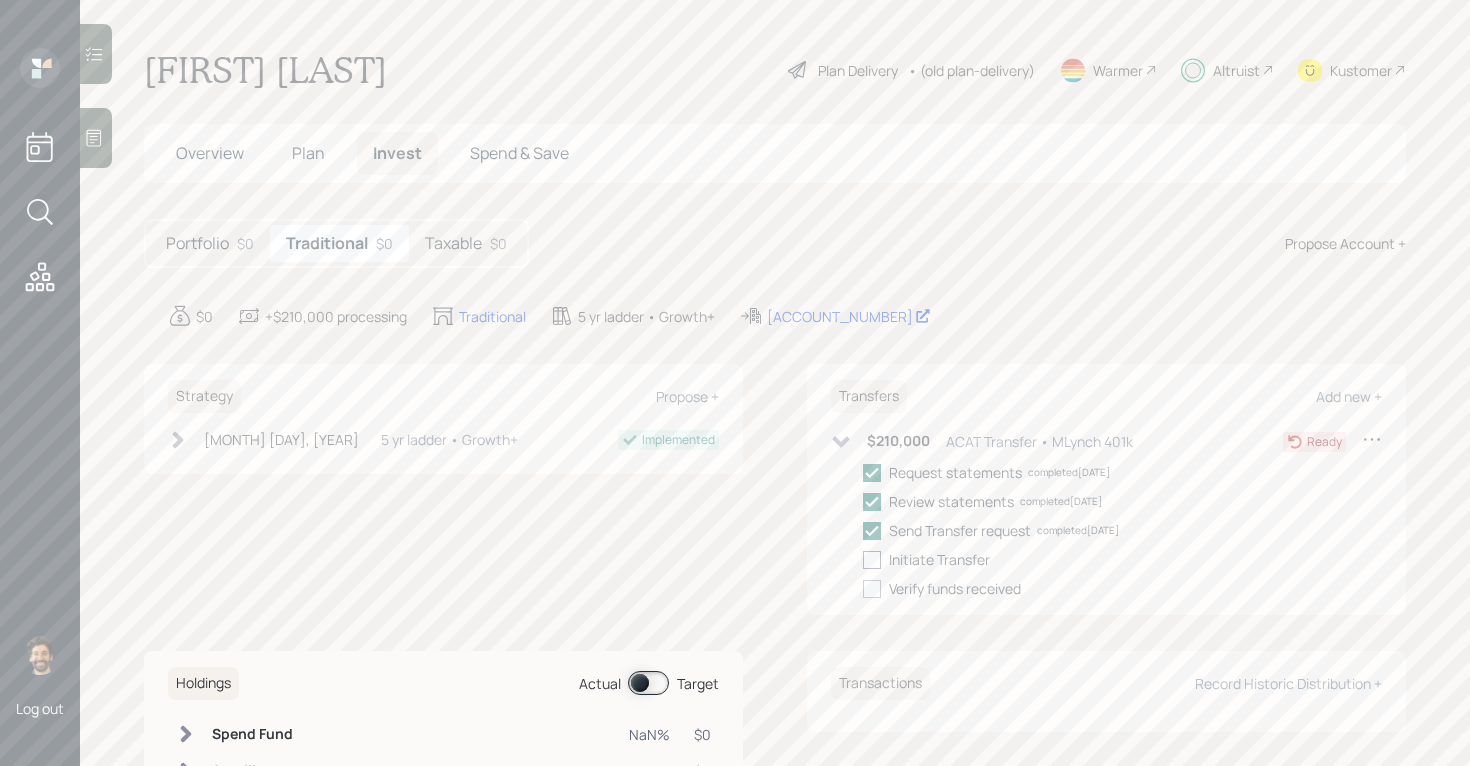 click at bounding box center (872, 560) 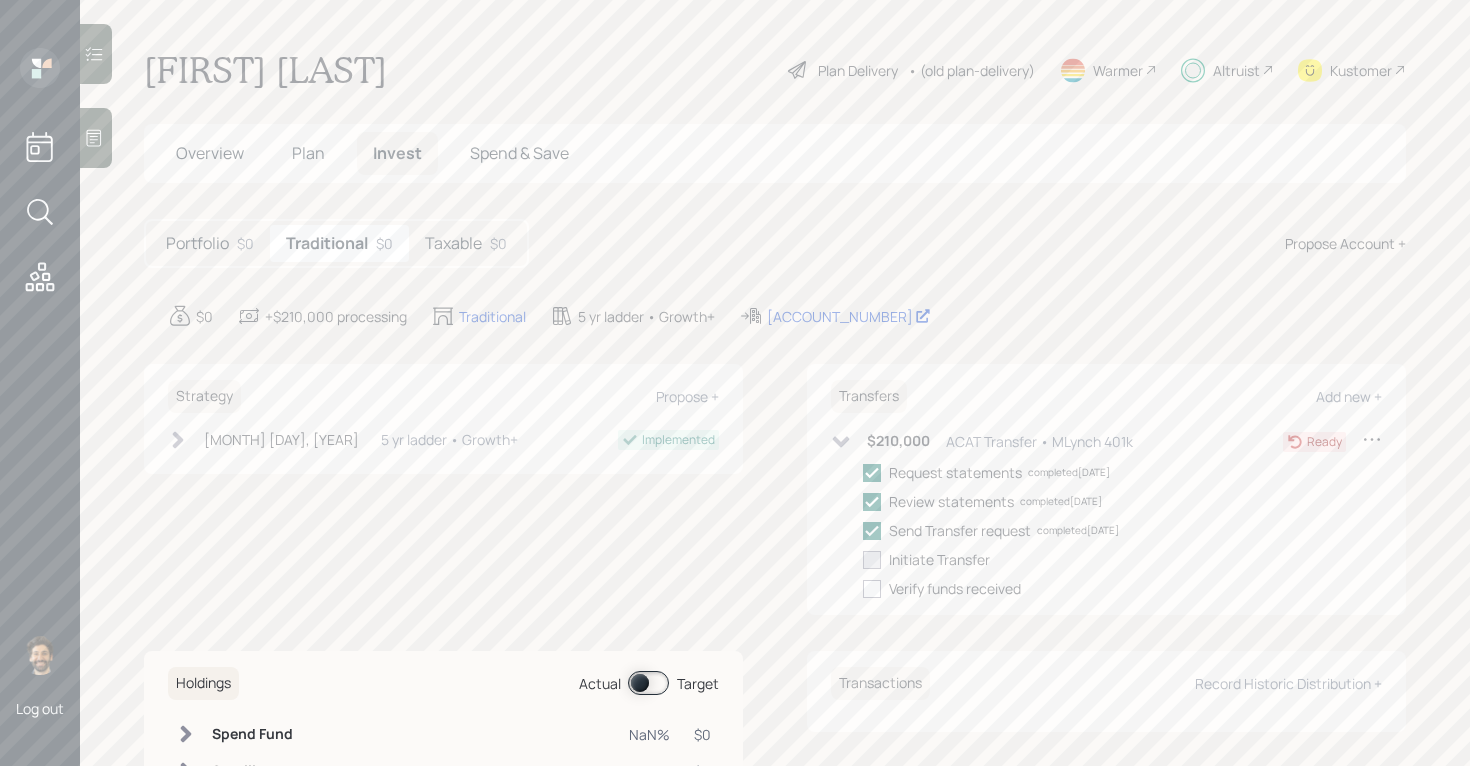 checkbox on "true" 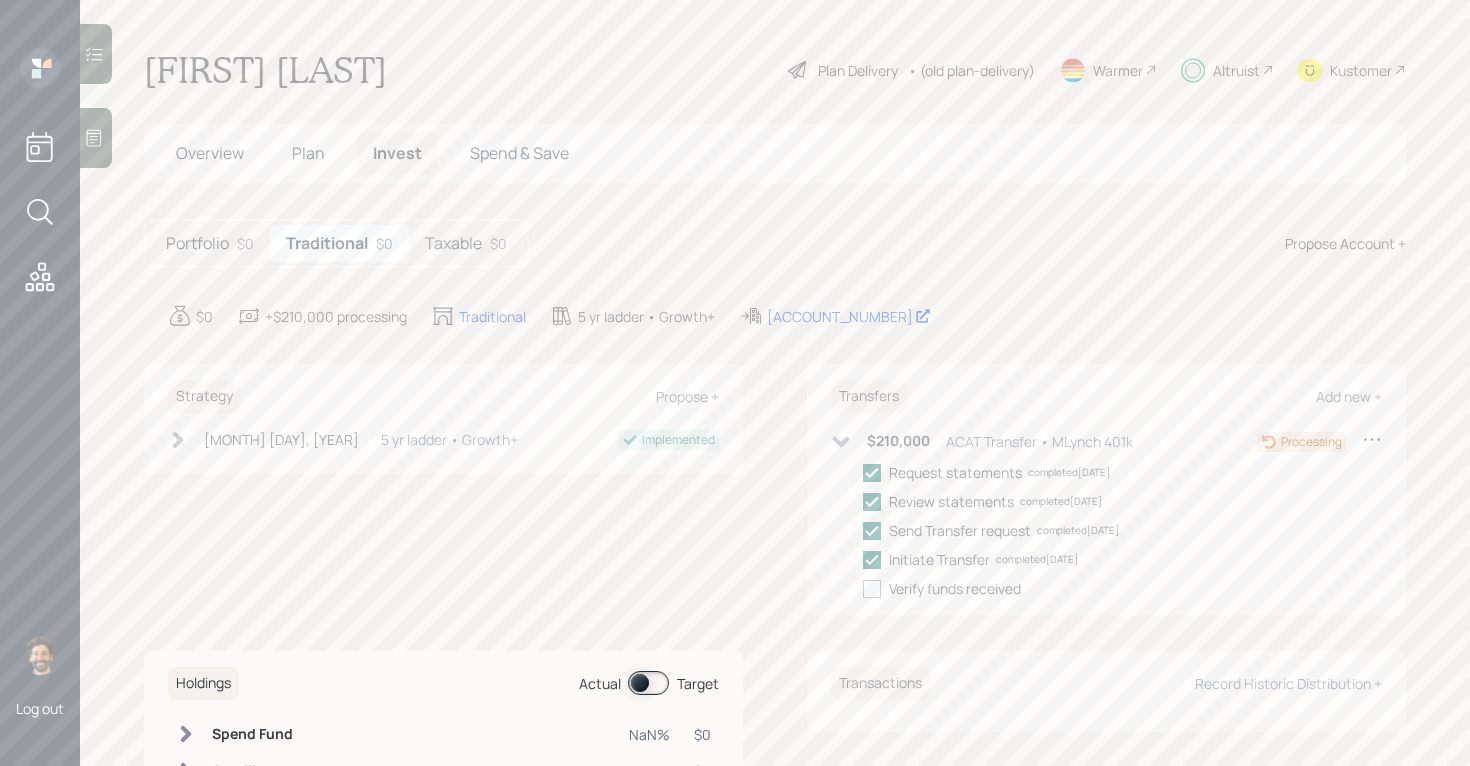 click on "Taxable" at bounding box center (453, 243) 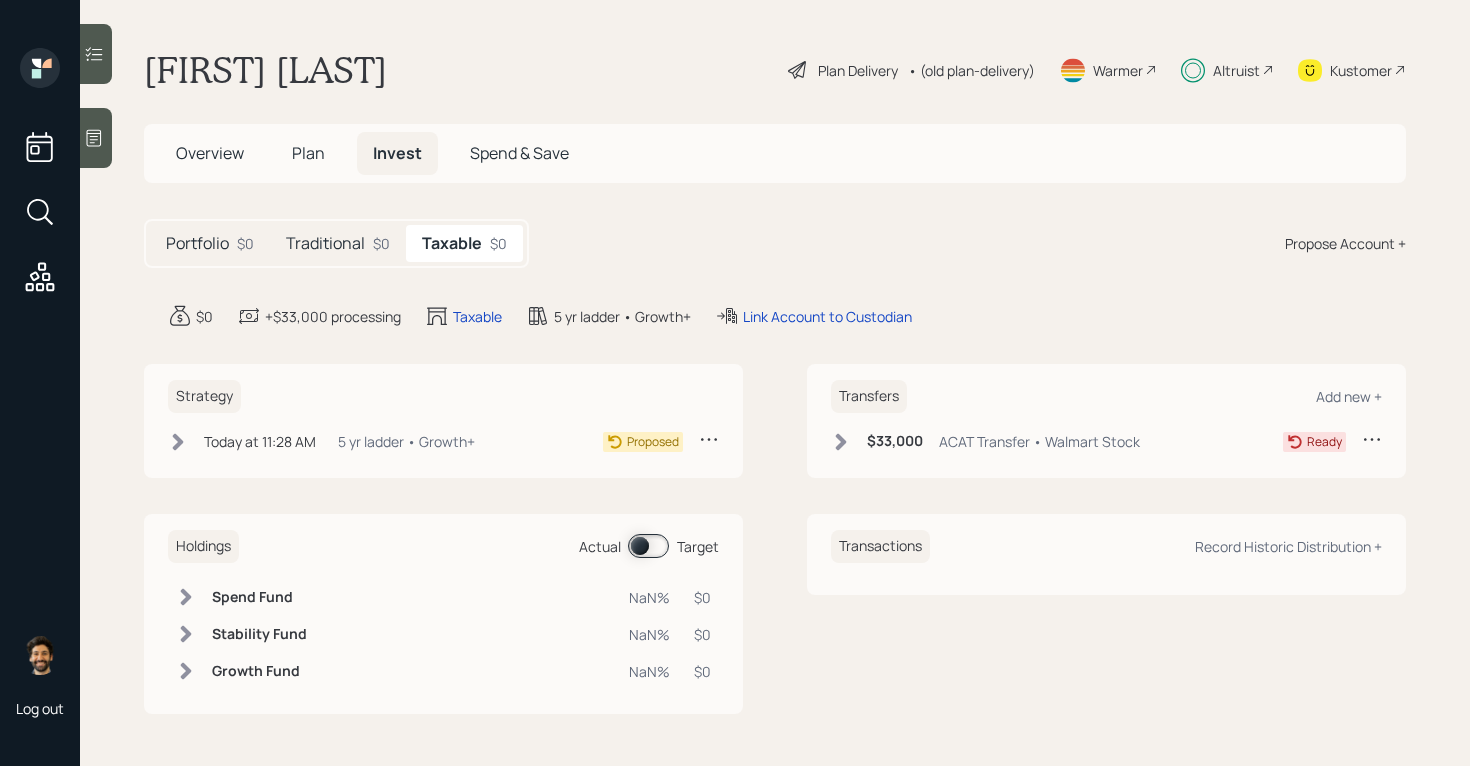 click 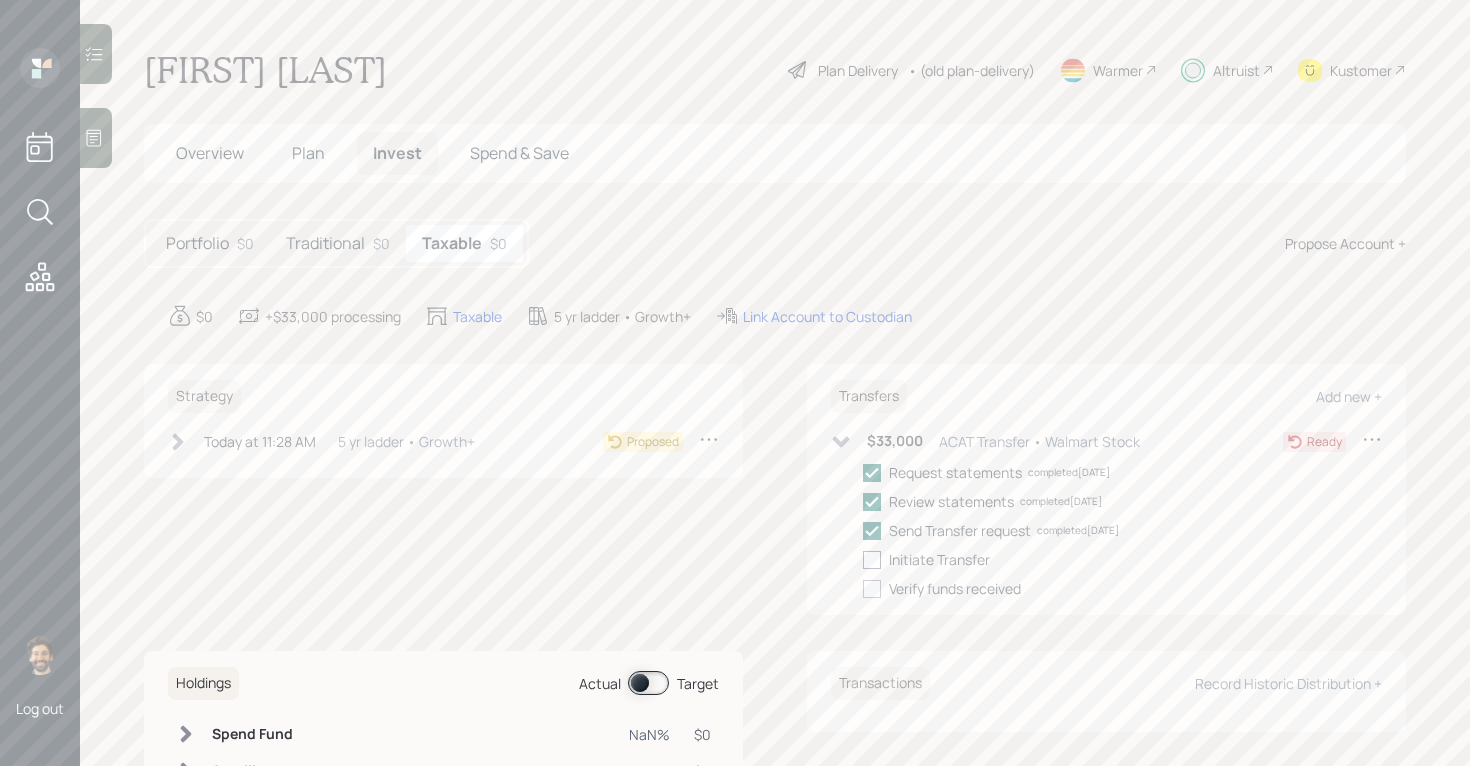 click at bounding box center [872, 560] 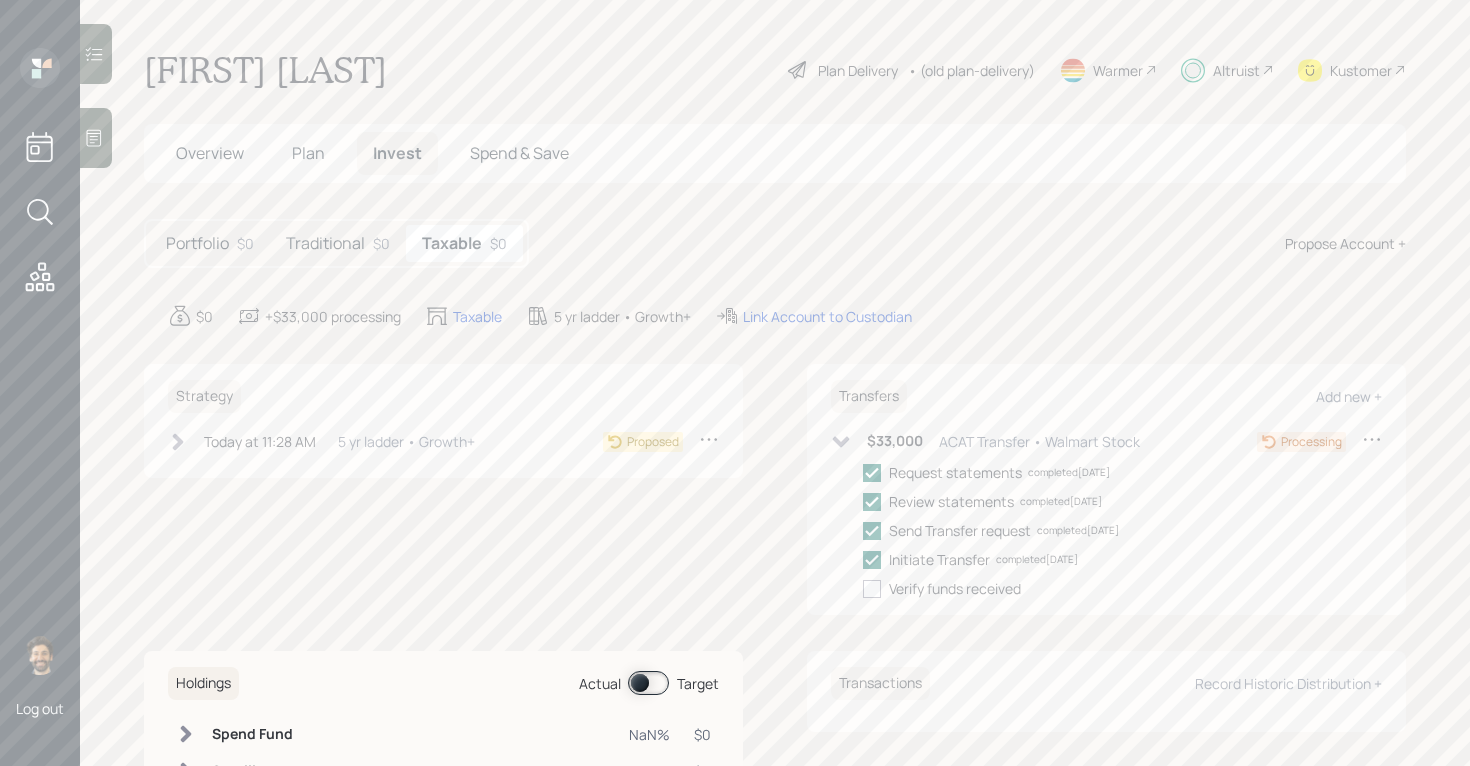 click on "Today at 11:28 AM [DAY], [MONTH] [DAY], [YEAR] 11:28 AM EDT 5 yr ladder • Growth+" at bounding box center [321, 441] 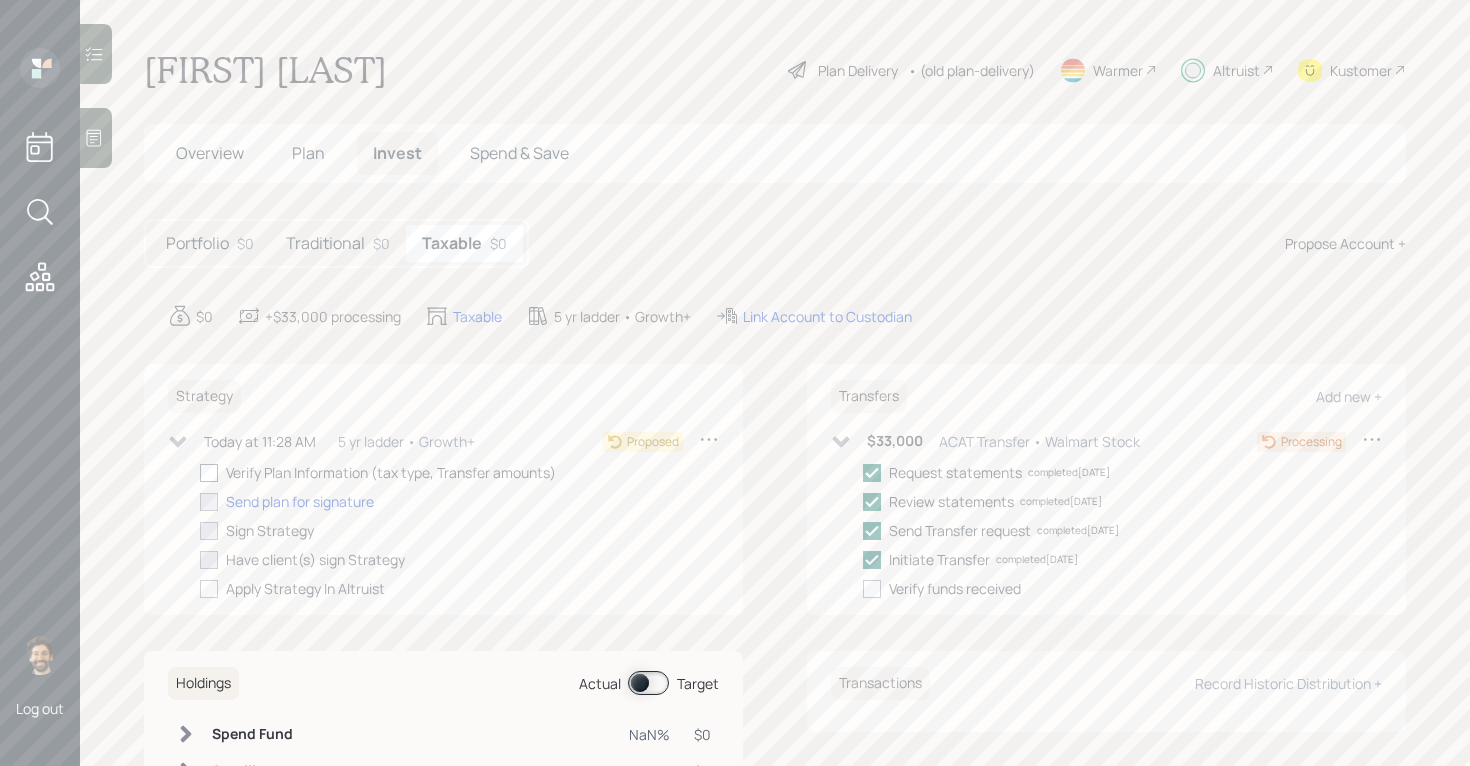 click at bounding box center [209, 473] 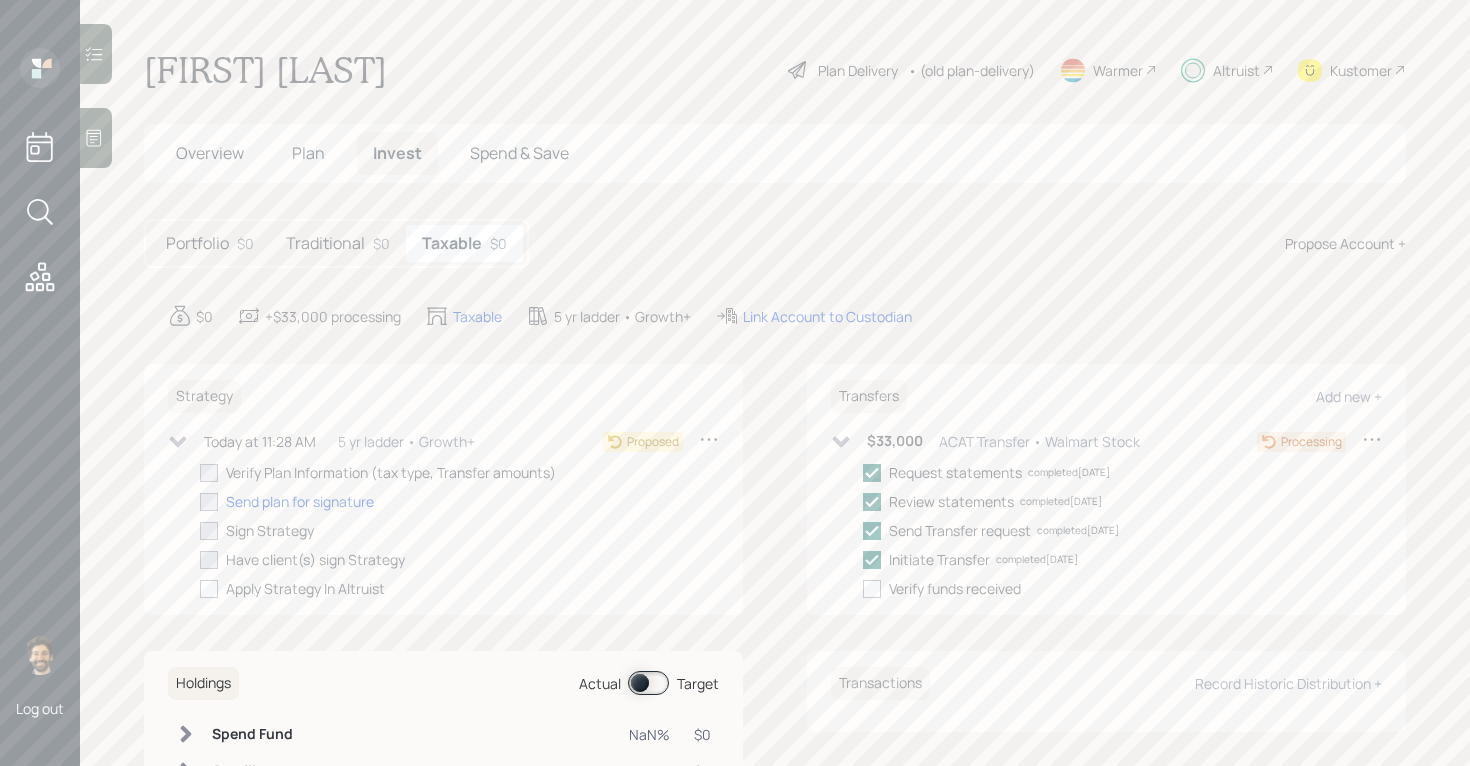 checkbox on "true" 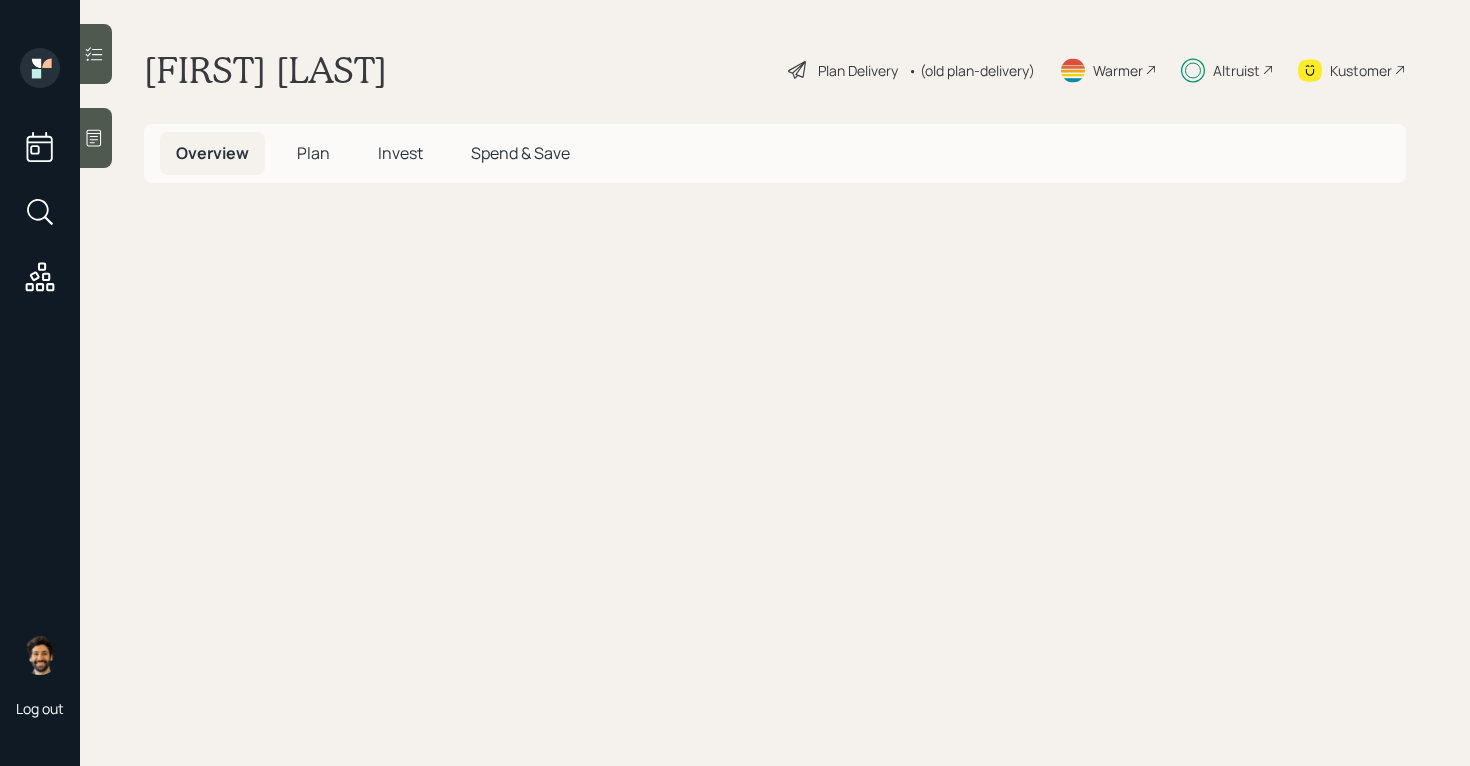 scroll, scrollTop: 0, scrollLeft: 0, axis: both 